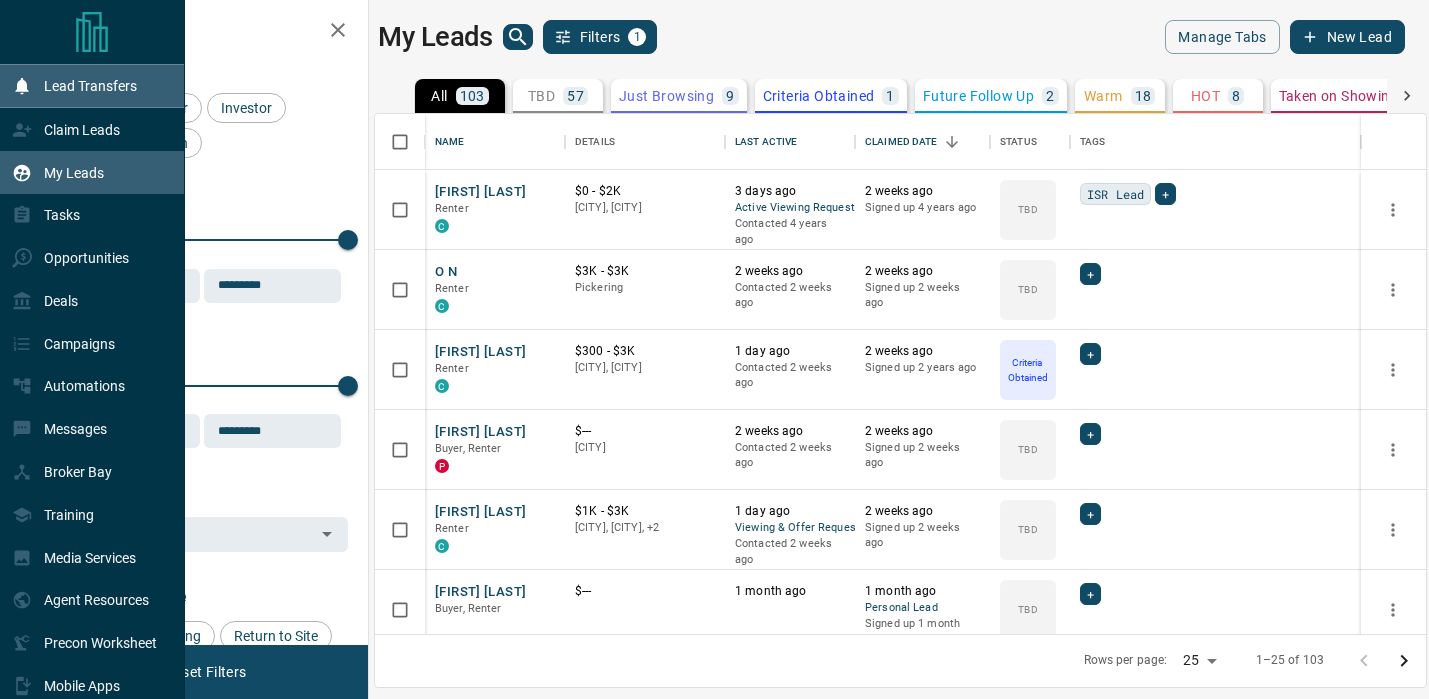 scroll, scrollTop: 0, scrollLeft: 0, axis: both 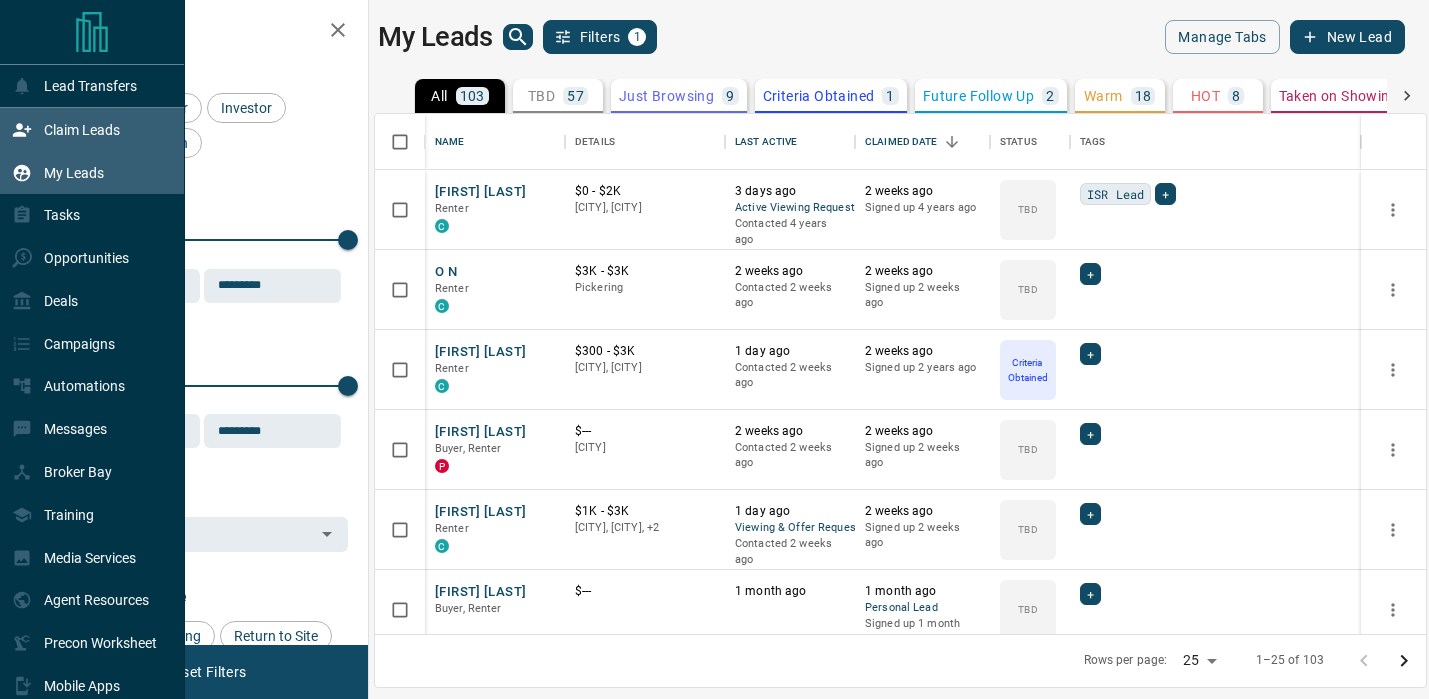 click on "Claim Leads" at bounding box center (82, 130) 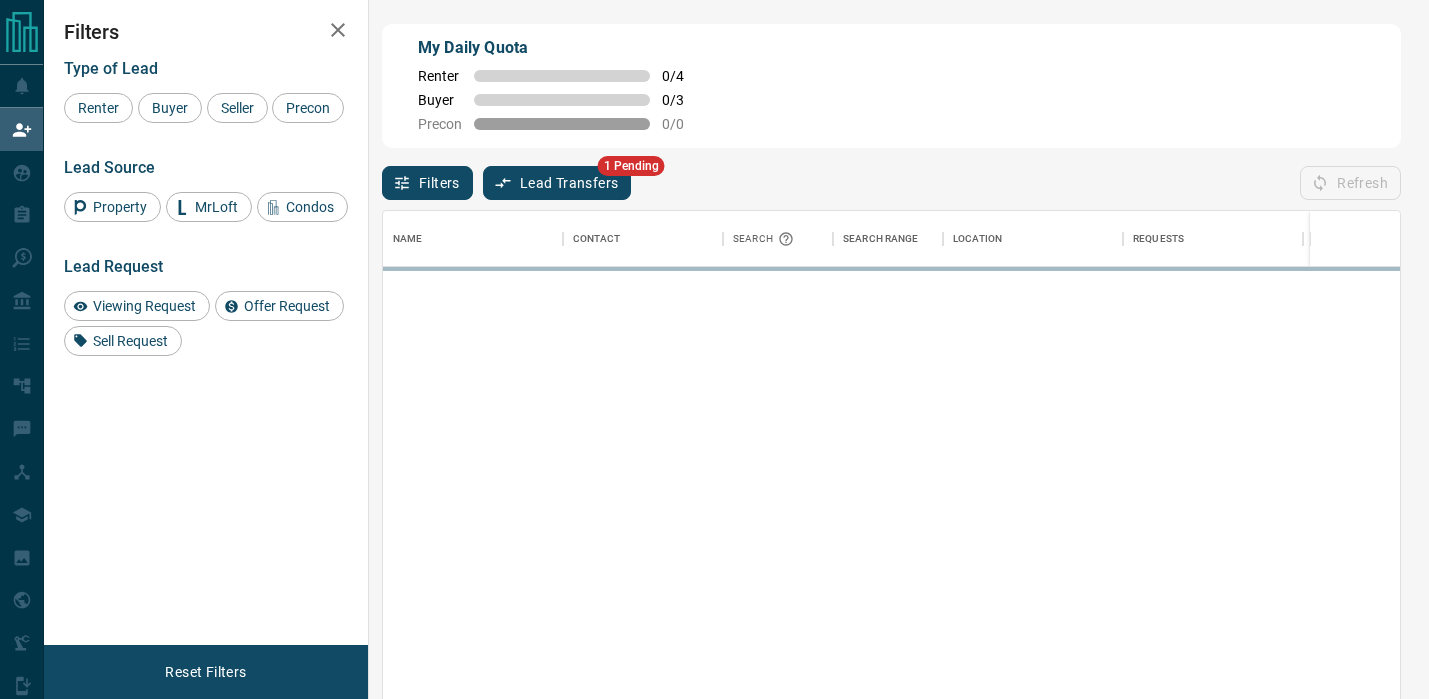 scroll, scrollTop: 1, scrollLeft: 1, axis: both 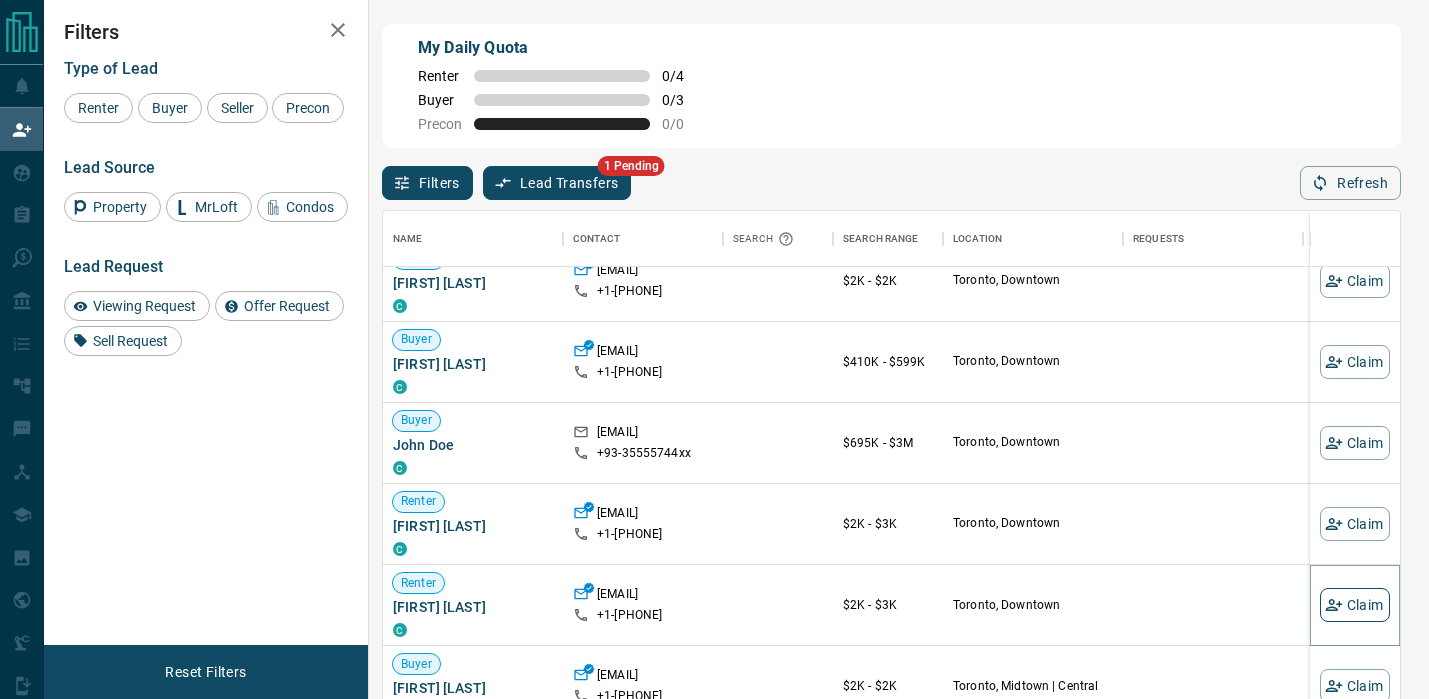 click on "Claim" at bounding box center (1355, 605) 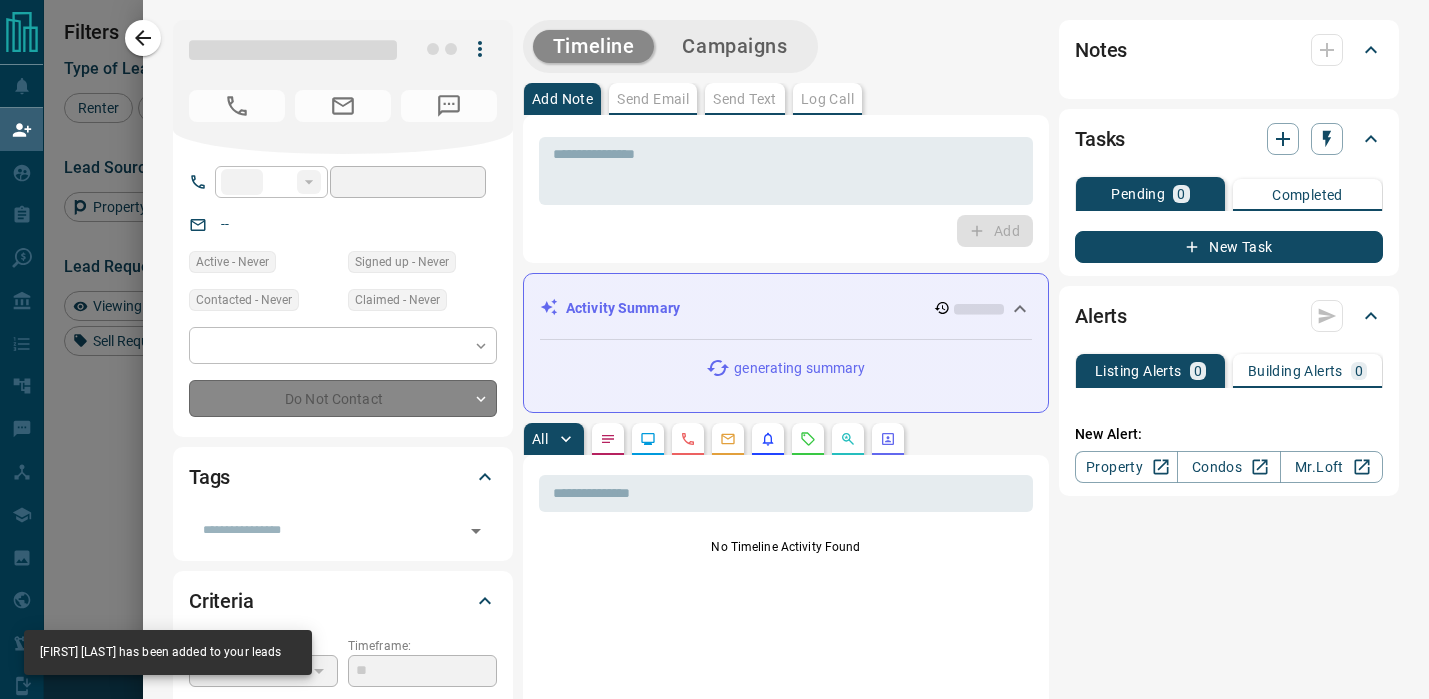 type on "**" 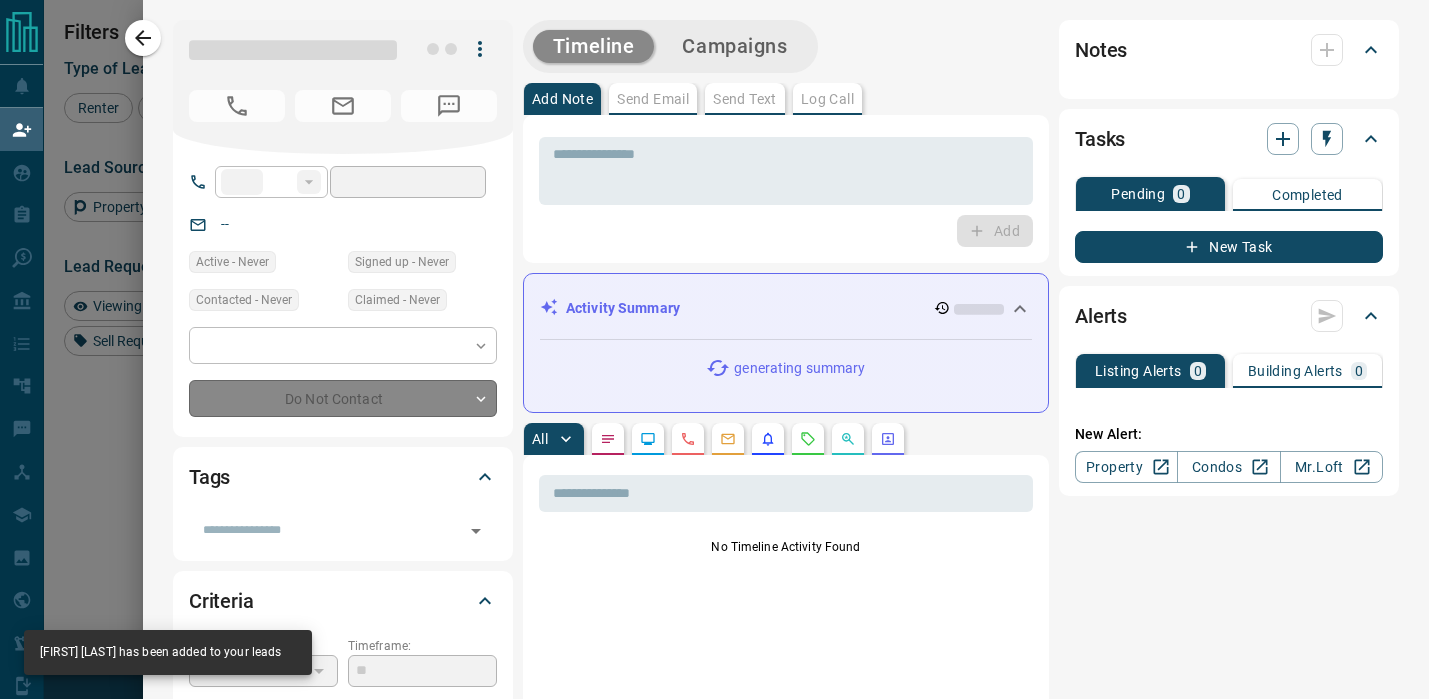 type on "**********" 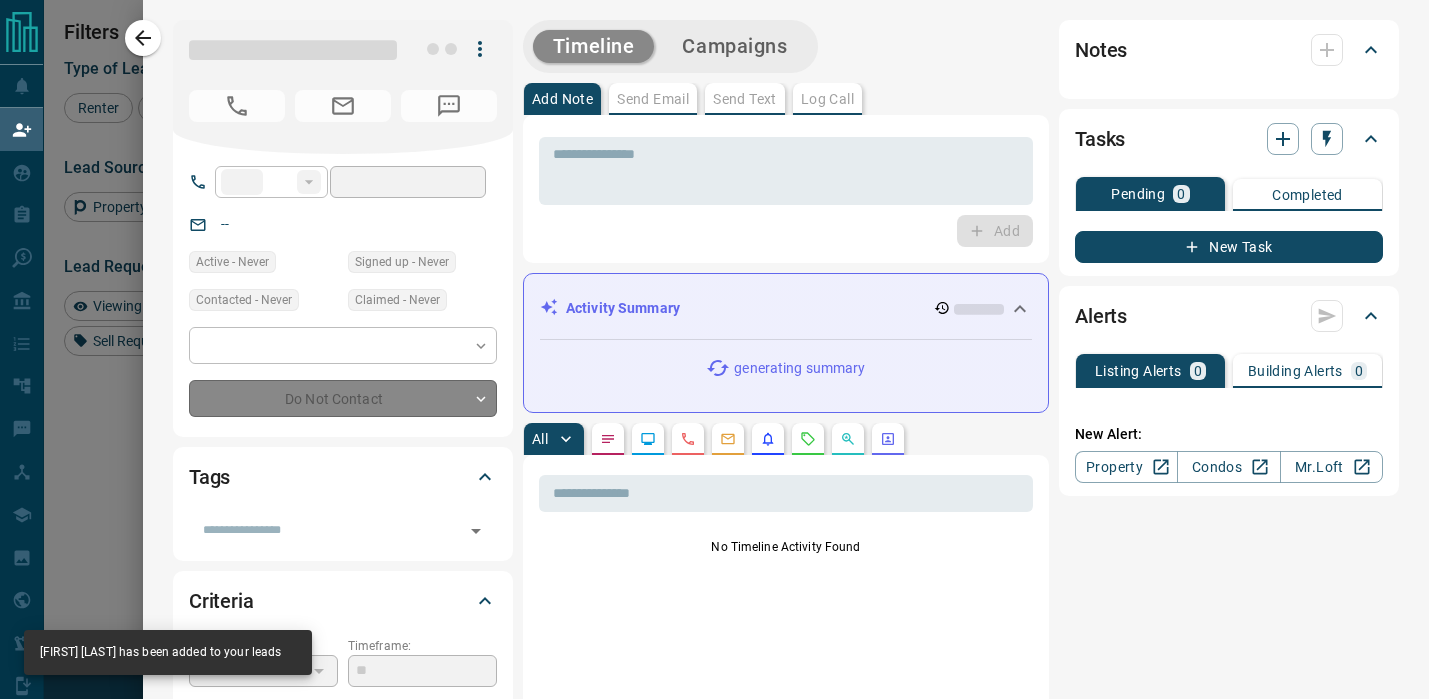 type on "**********" 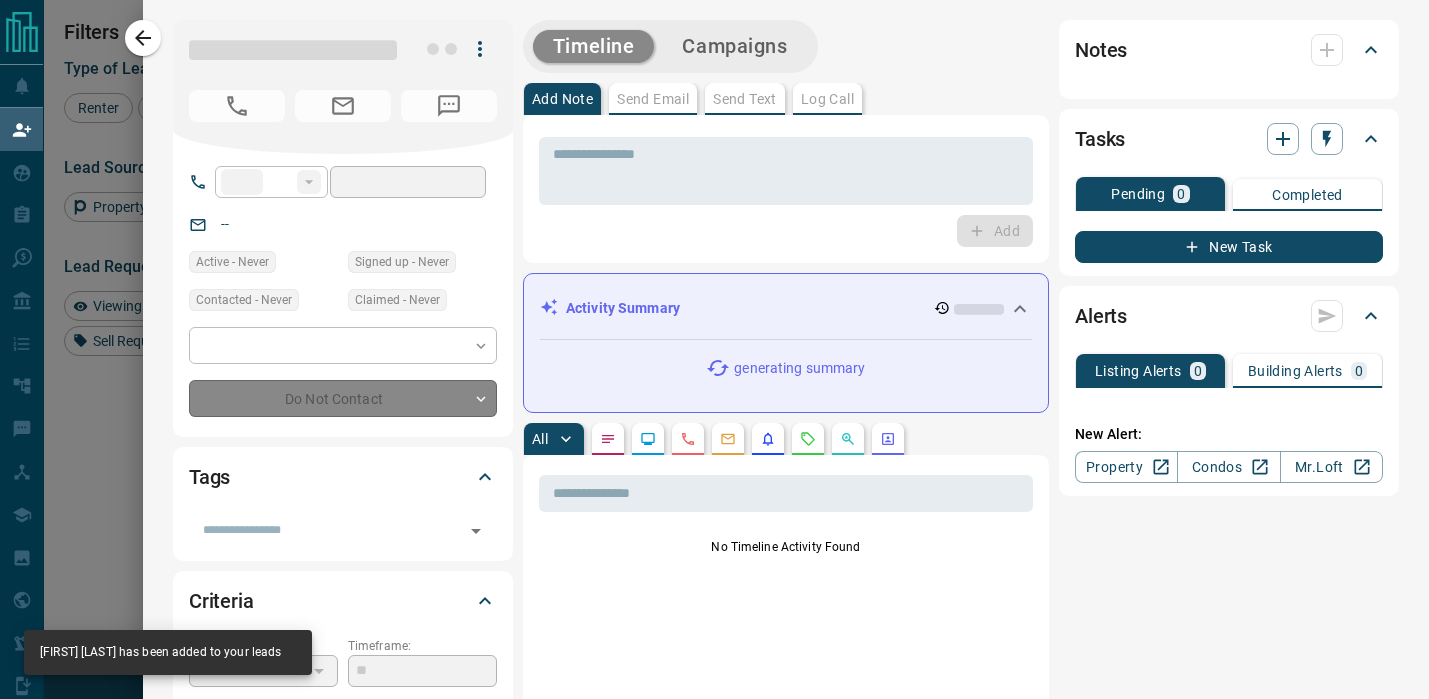 type on "**" 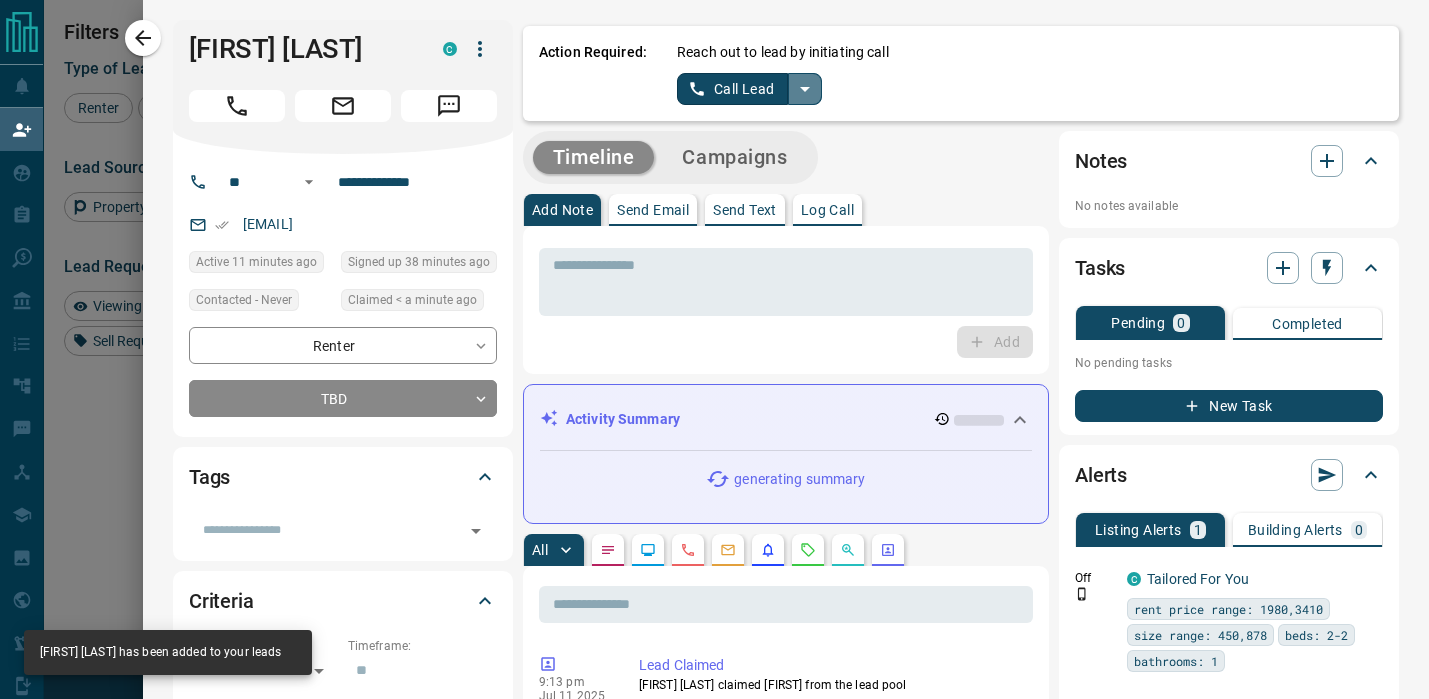 click 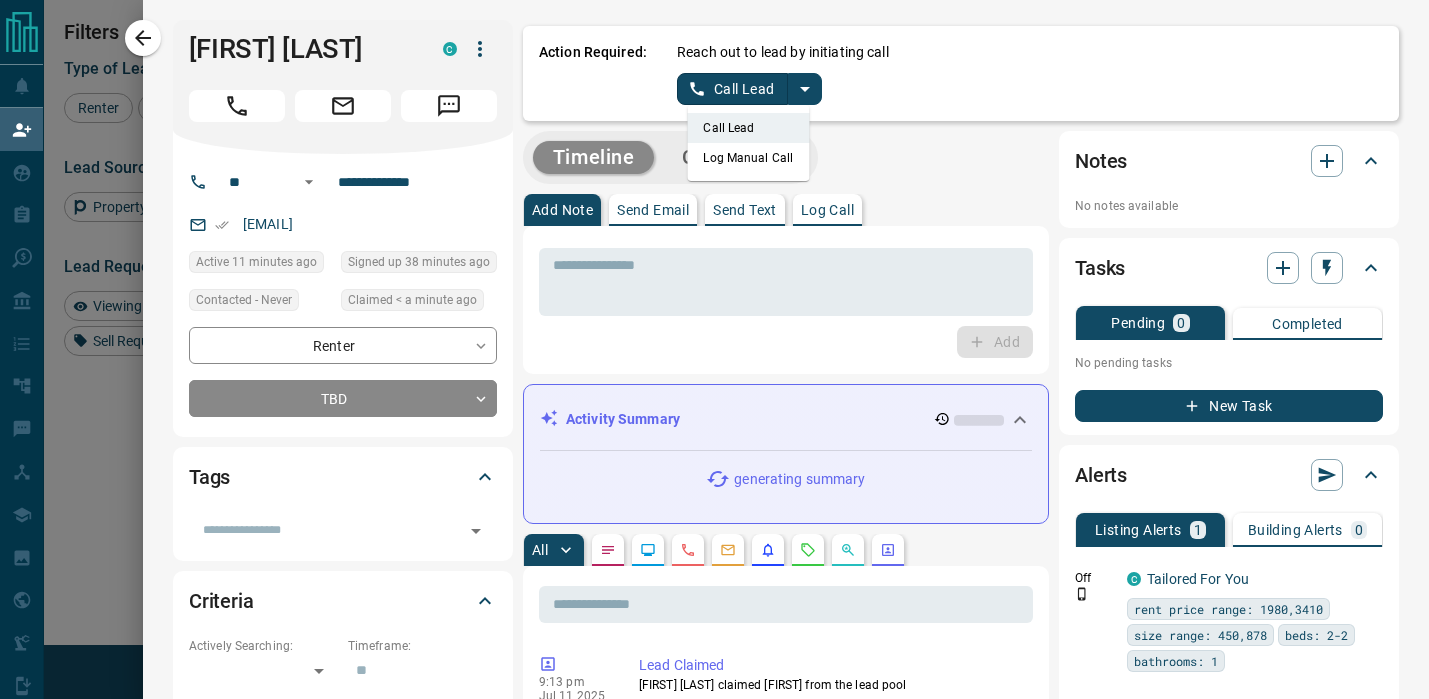 click on "Log Manual Call" at bounding box center [748, 158] 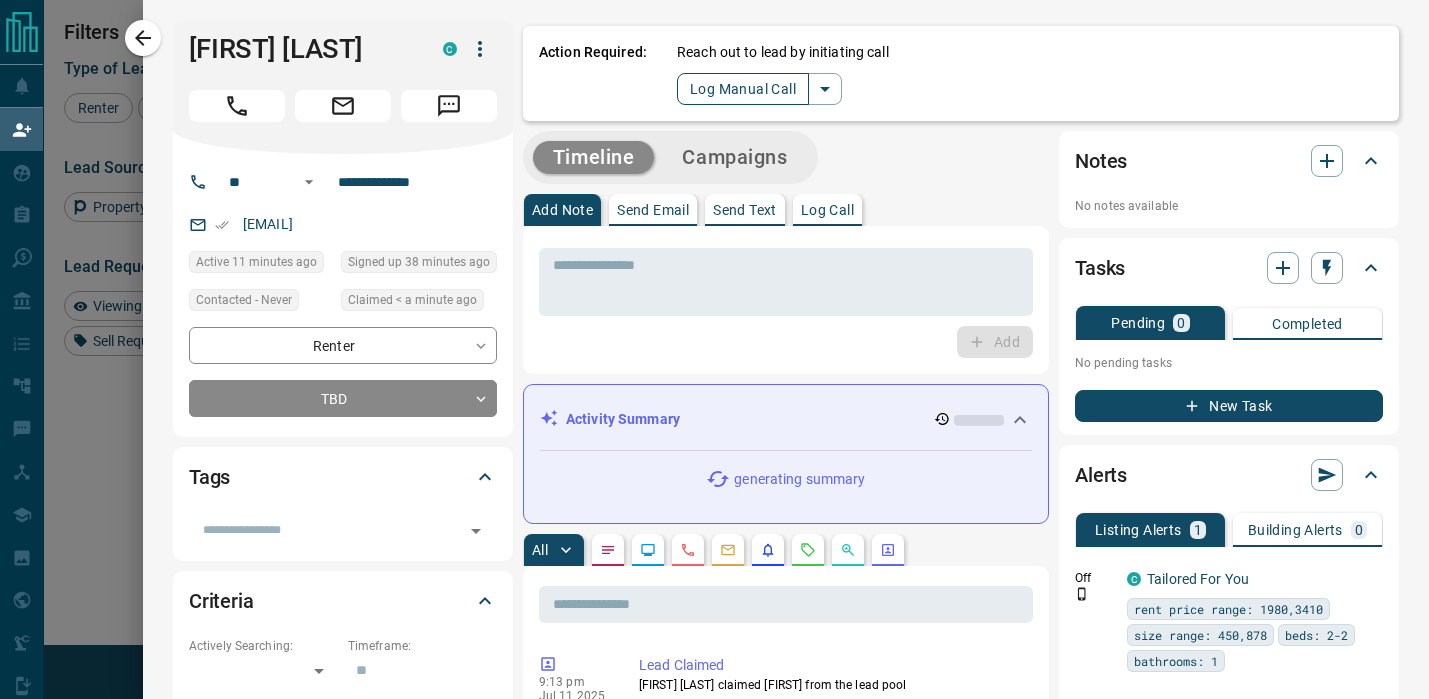 click on "Log Manual Call" at bounding box center (743, 89) 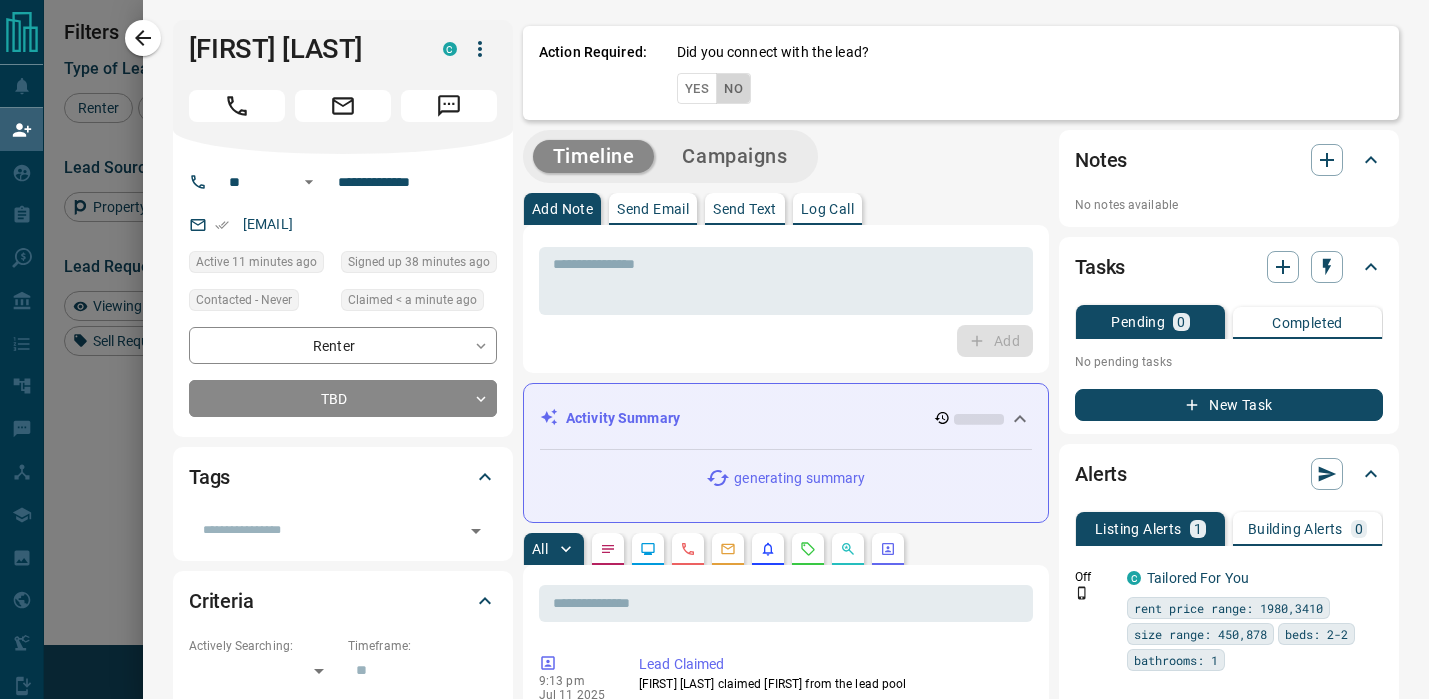 click on "No" at bounding box center [733, 88] 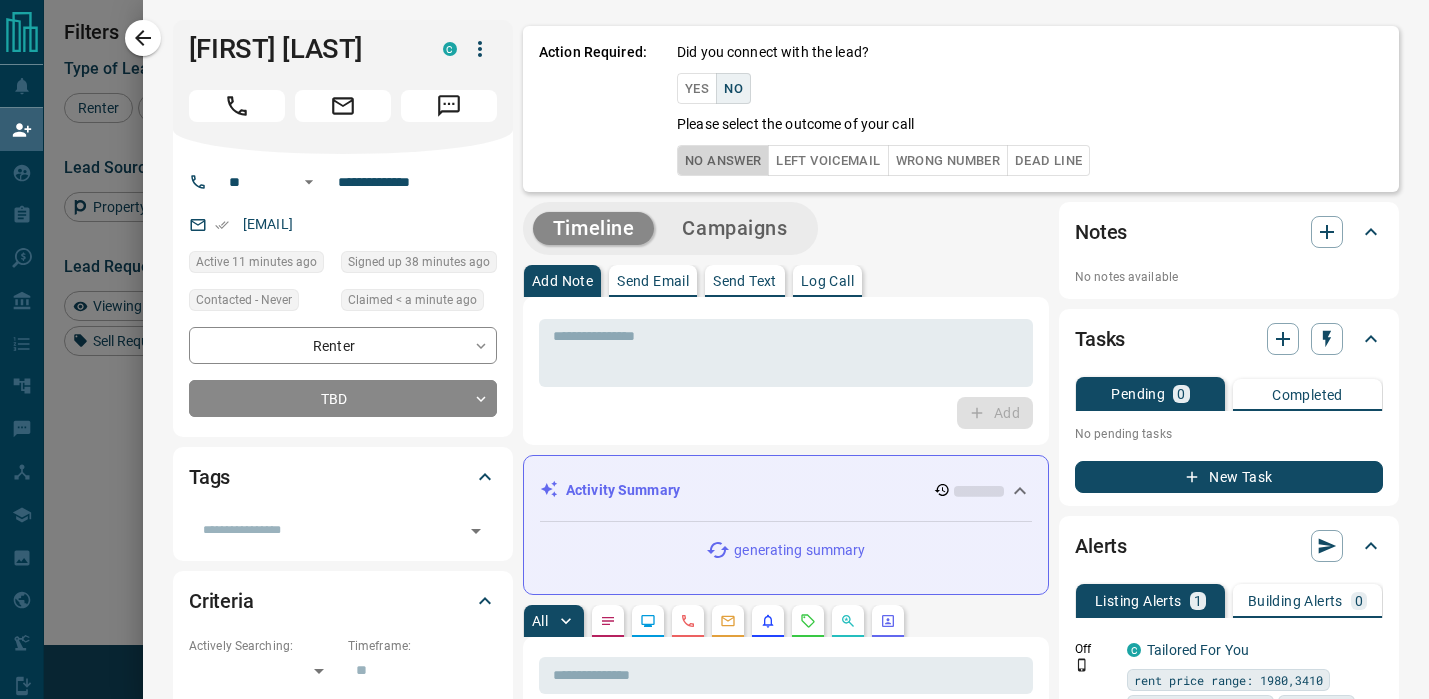 click on "No Answer" at bounding box center (723, 160) 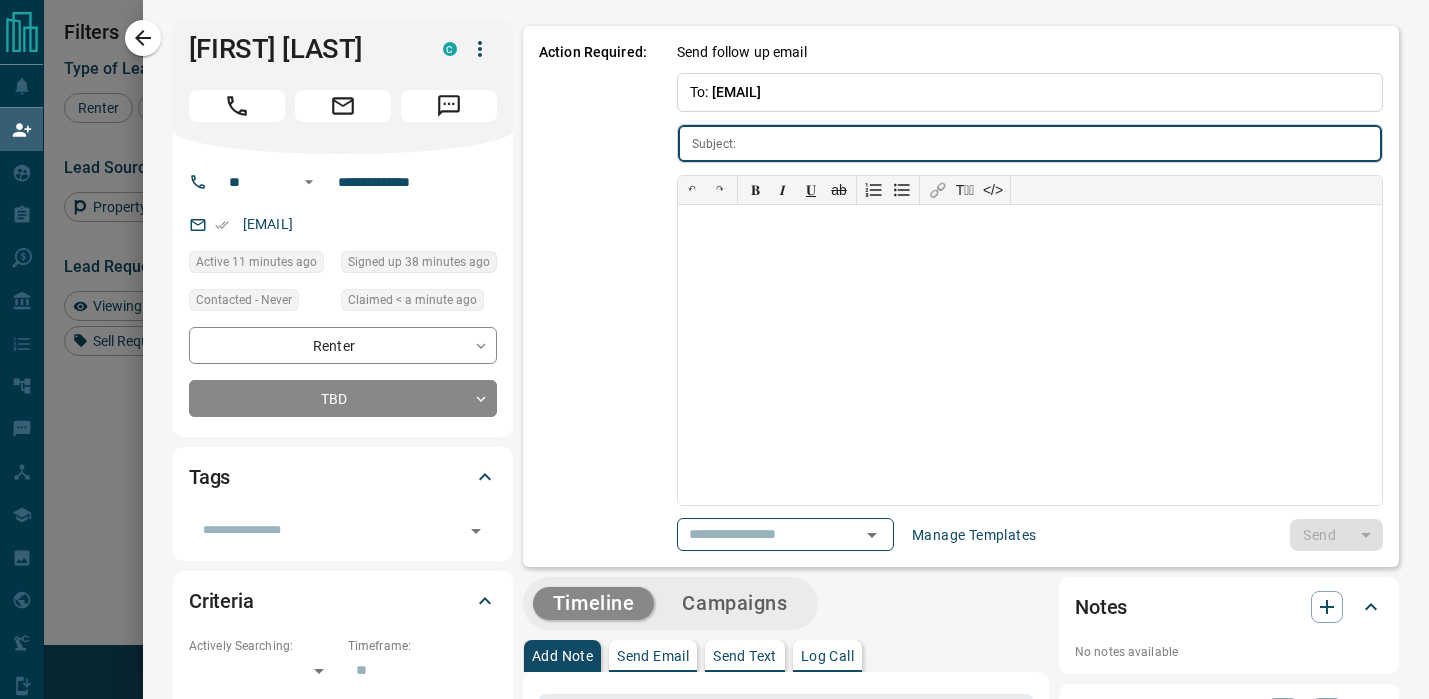 type on "**********" 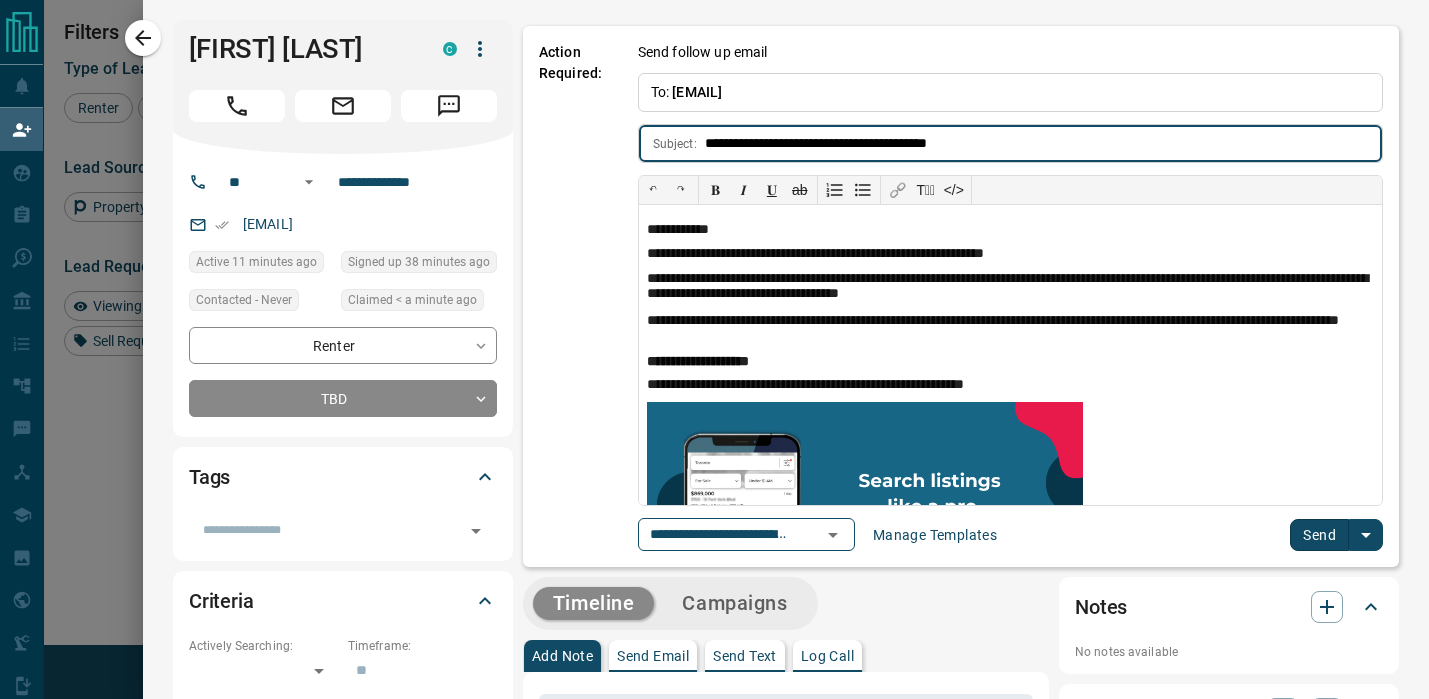click on "Send" at bounding box center [1319, 535] 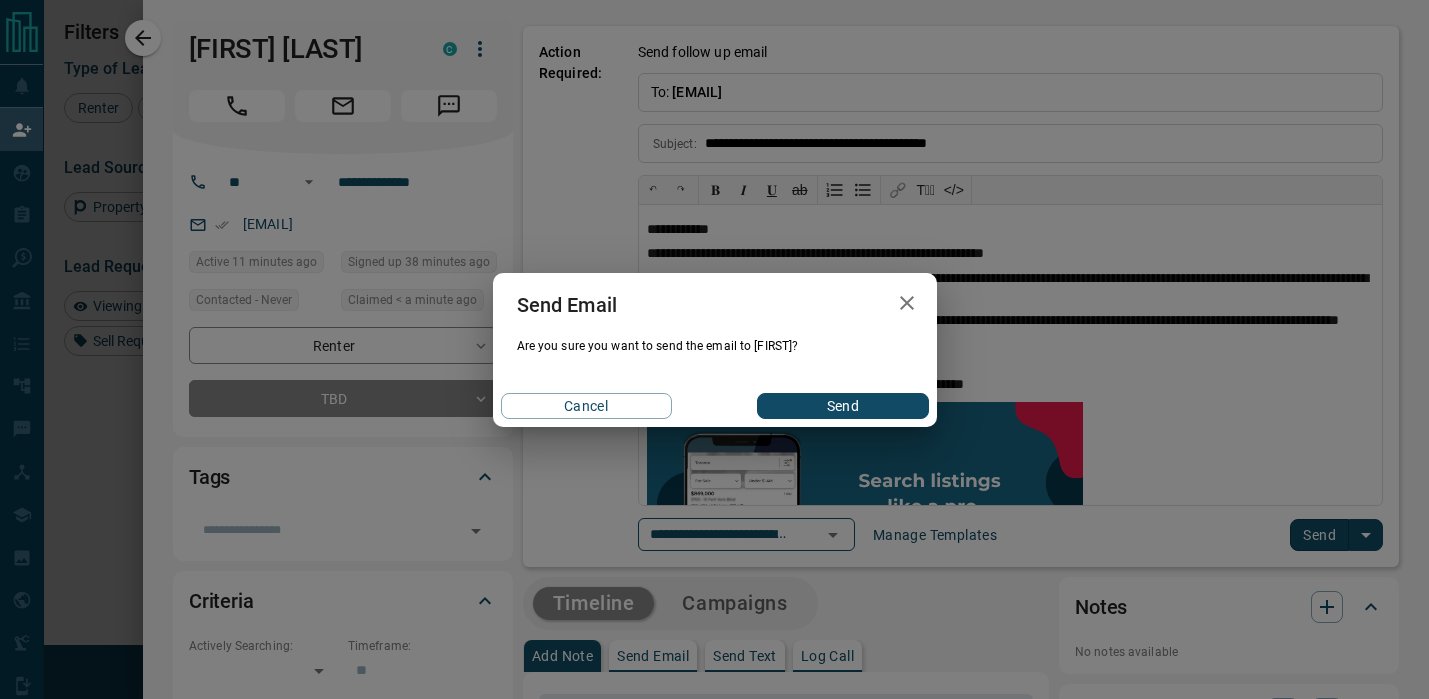 click on "Send" at bounding box center [842, 406] 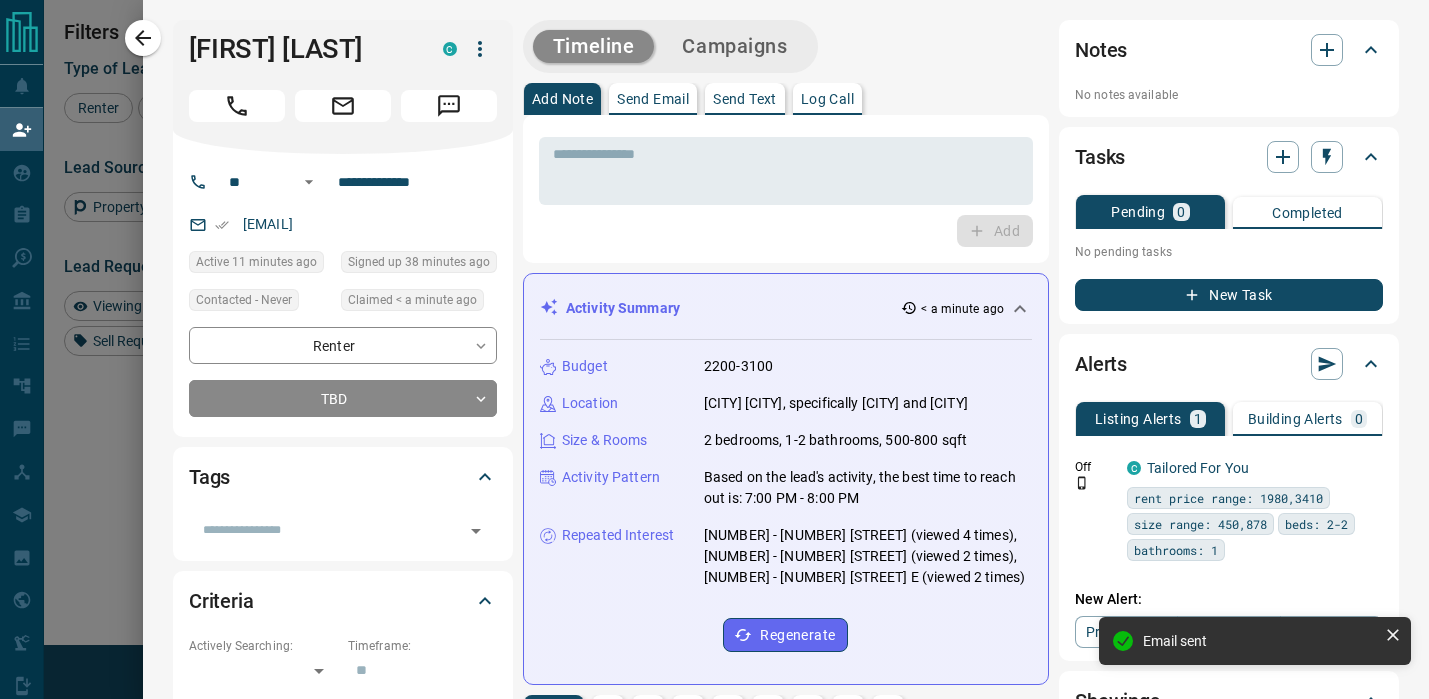 click on "New Task" at bounding box center (1229, 295) 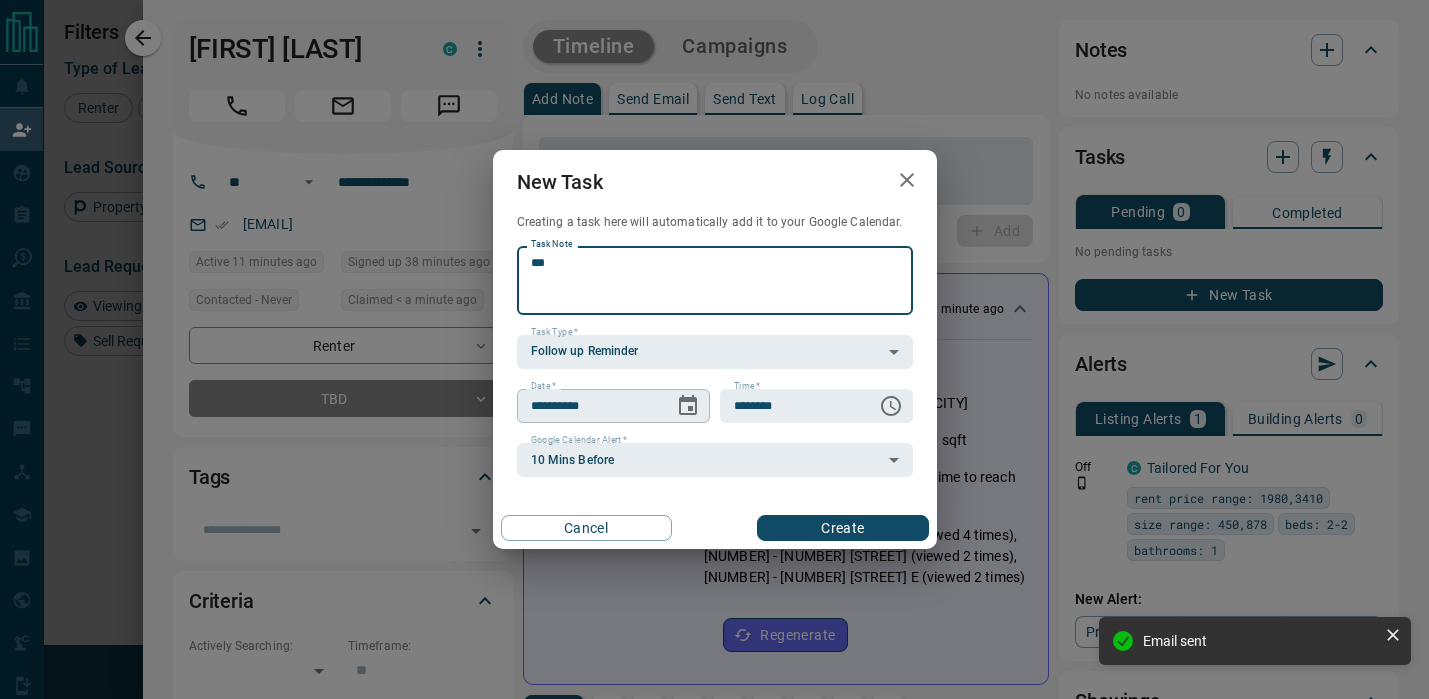 type on "***" 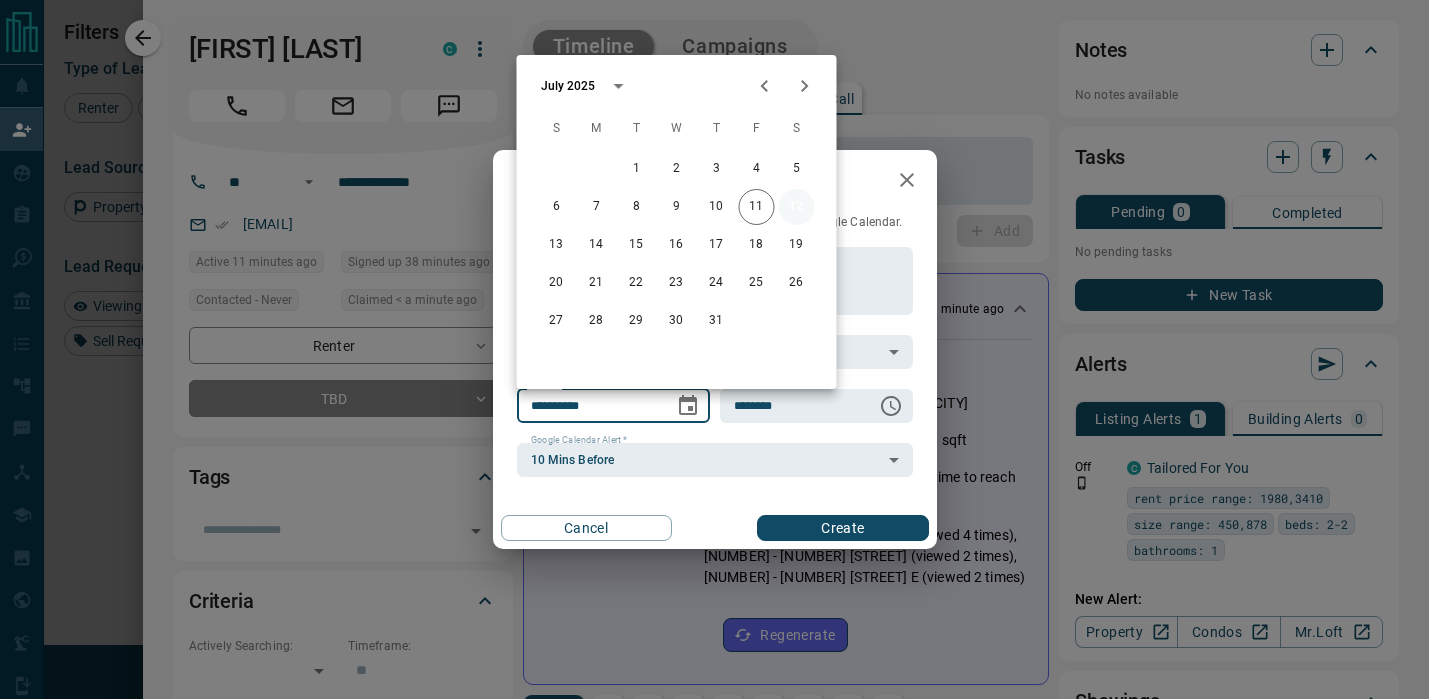 click on "12" at bounding box center (797, 207) 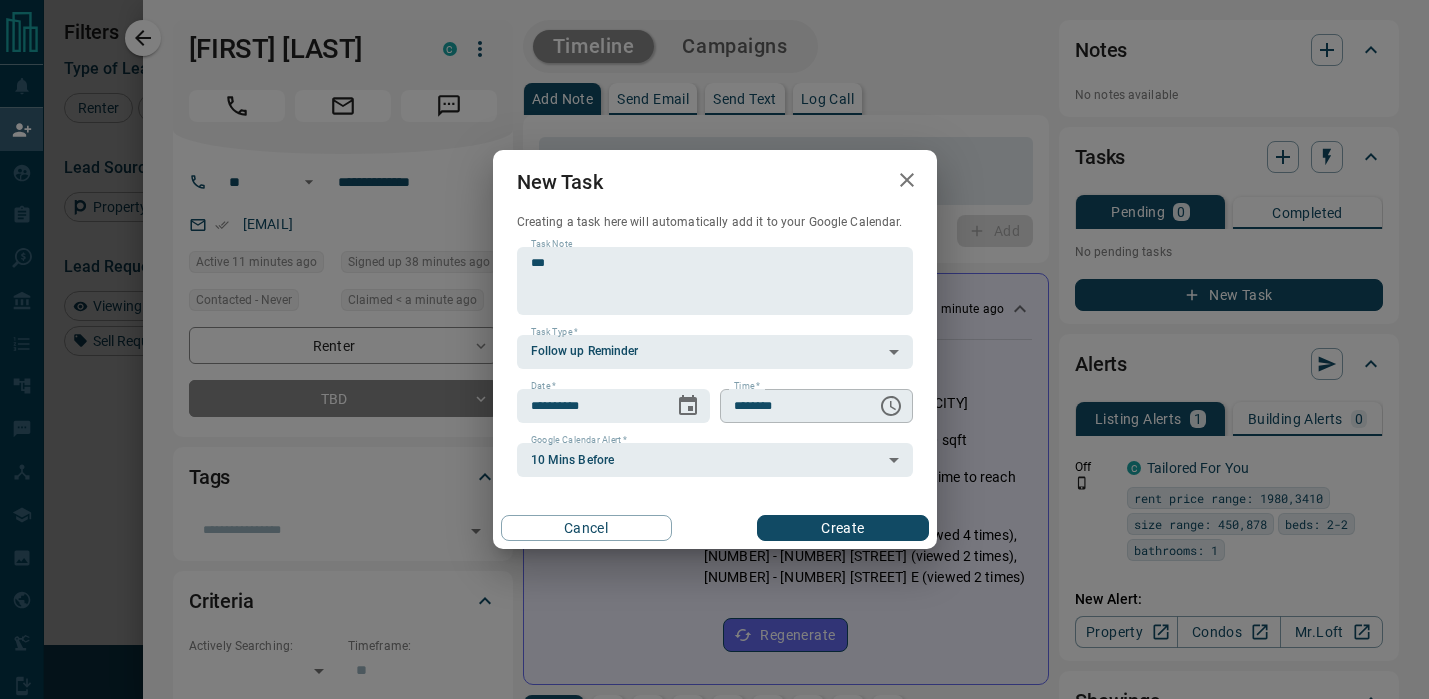 click on "********" at bounding box center (791, 406) 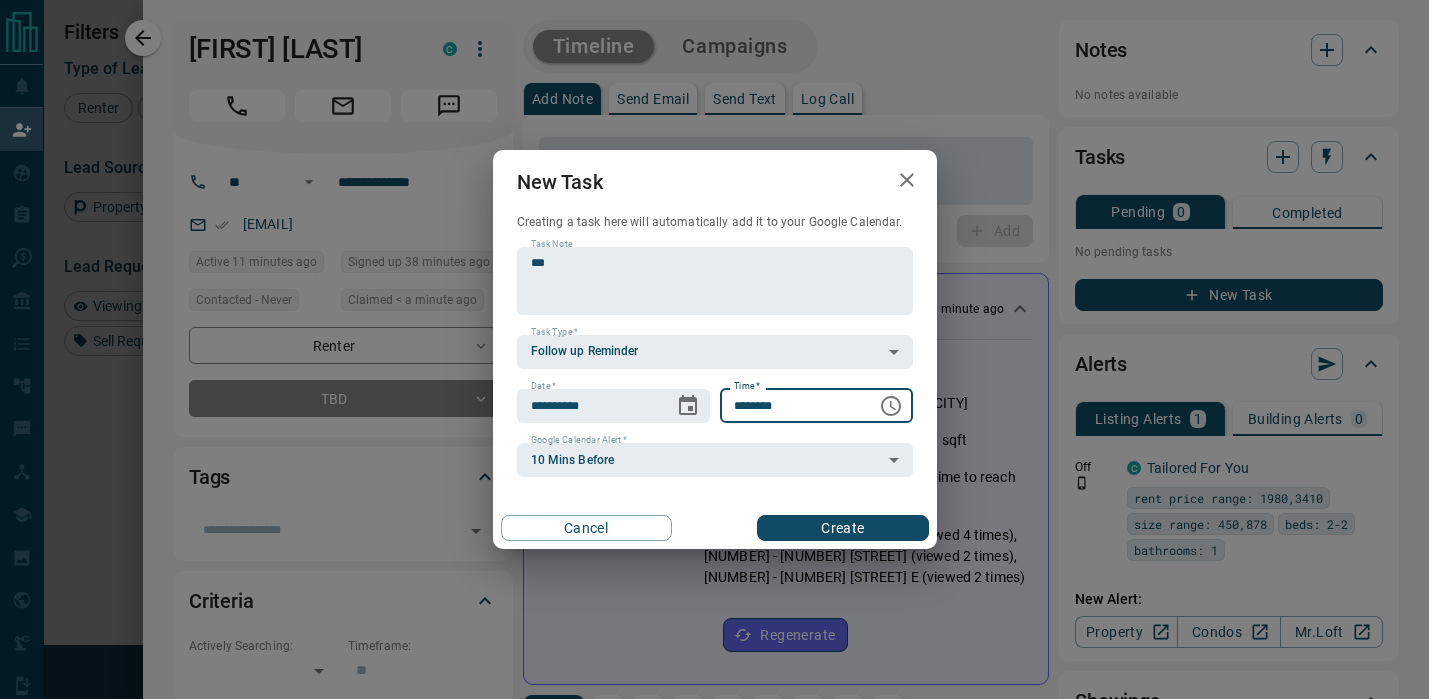 click on "********" at bounding box center [791, 406] 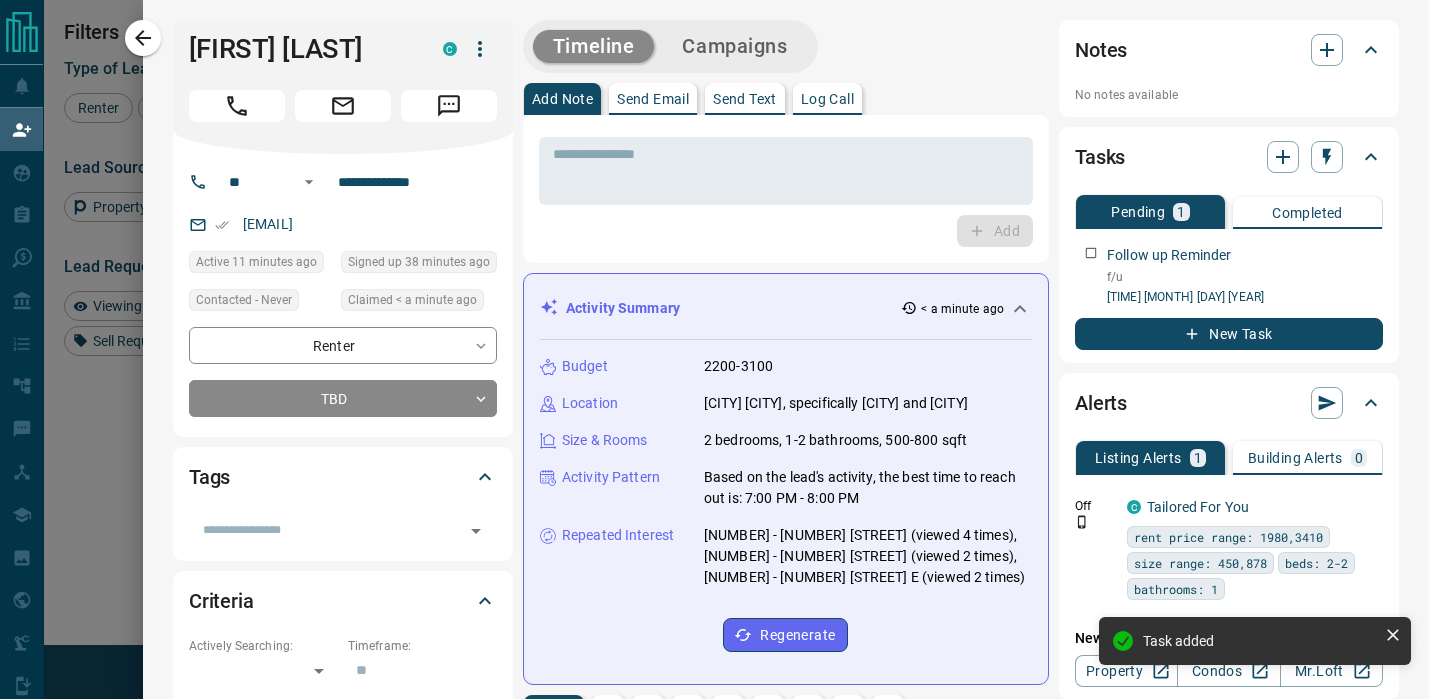 click 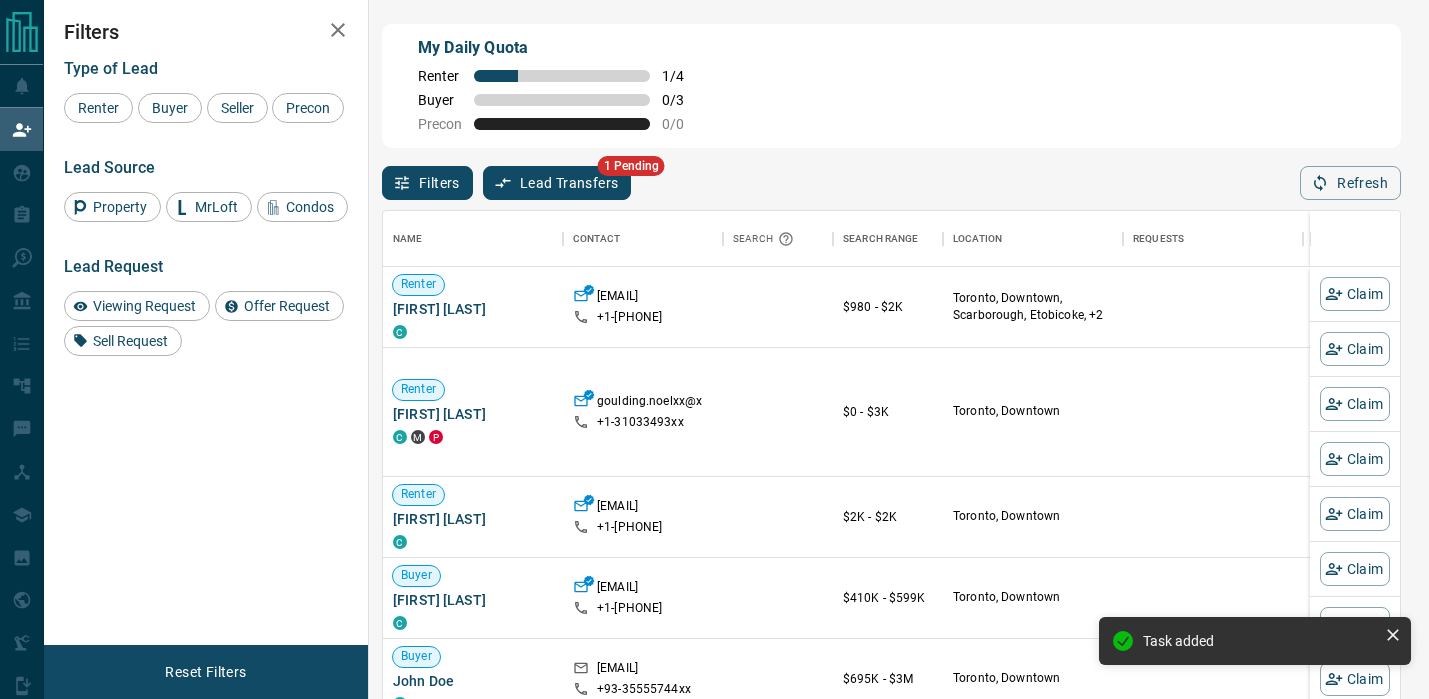scroll, scrollTop: 1, scrollLeft: 1, axis: both 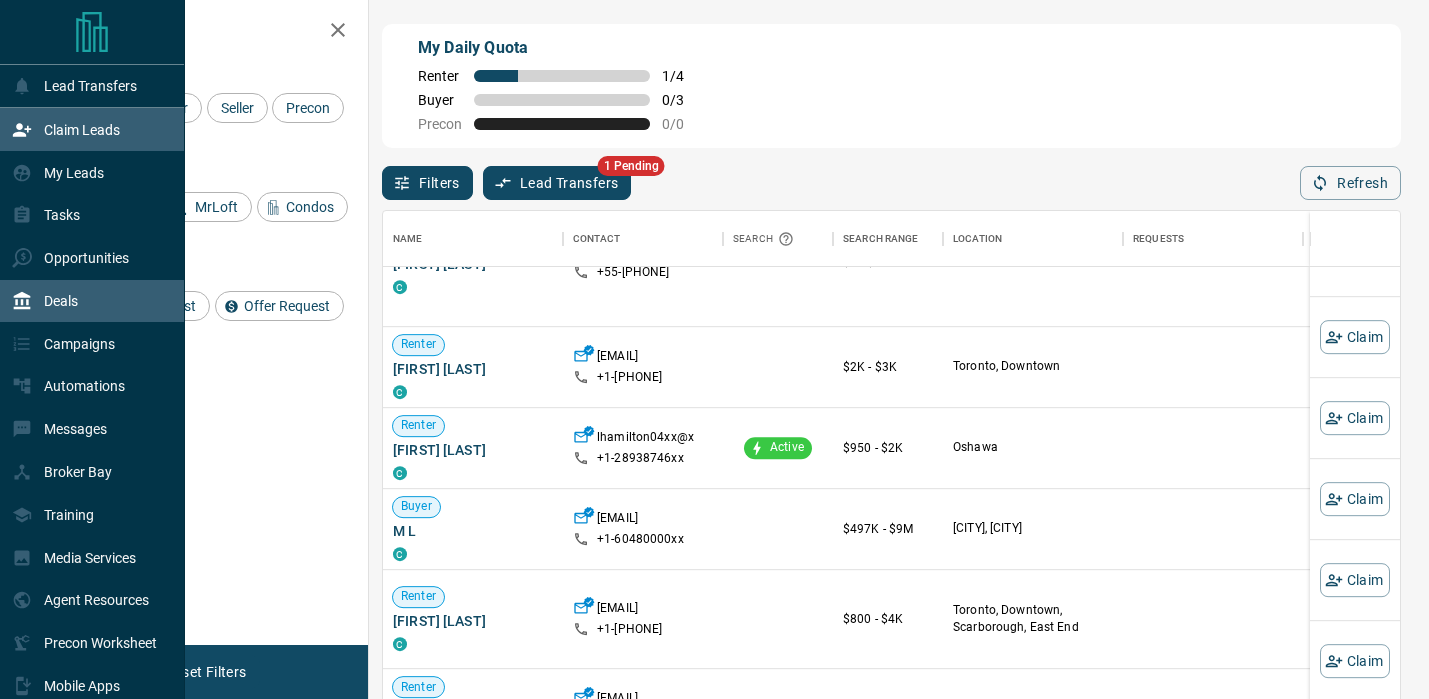 click on "Deals" at bounding box center [92, 301] 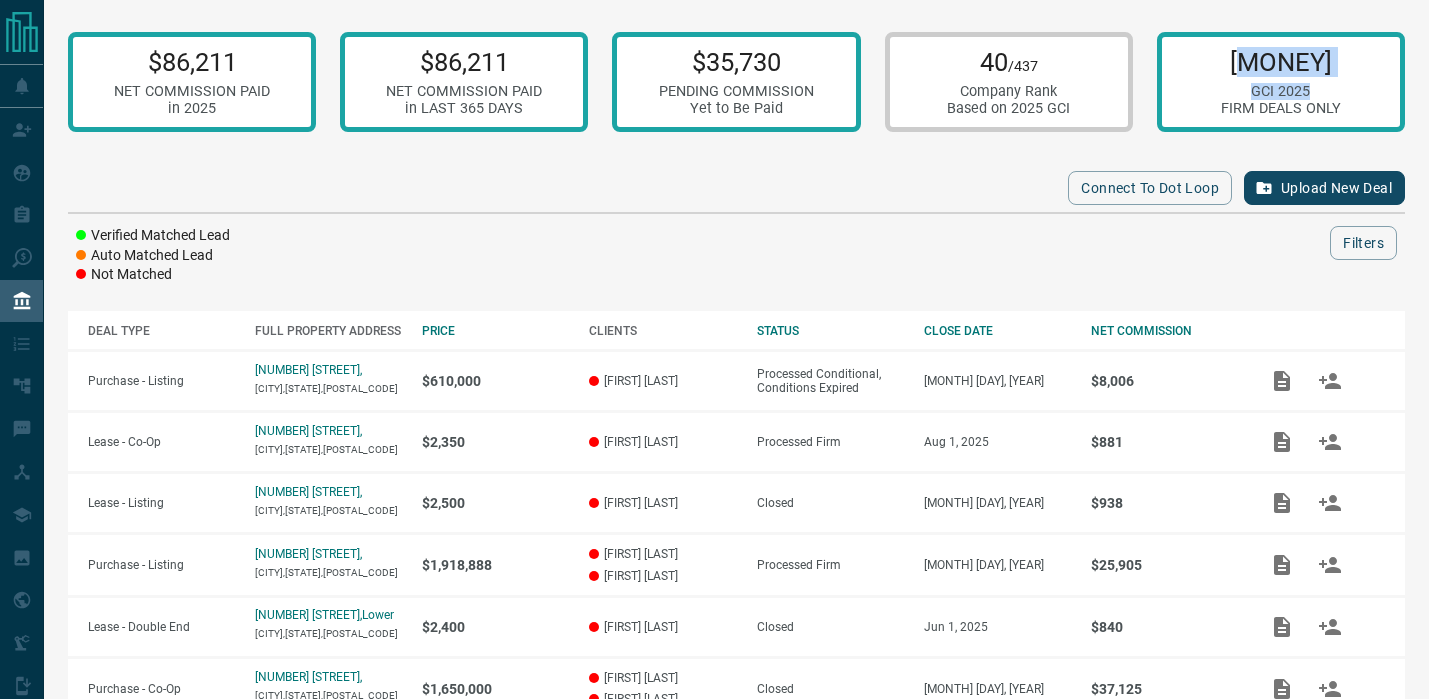 drag, startPoint x: 1257, startPoint y: 64, endPoint x: 1439, endPoint y: 91, distance: 183.99185 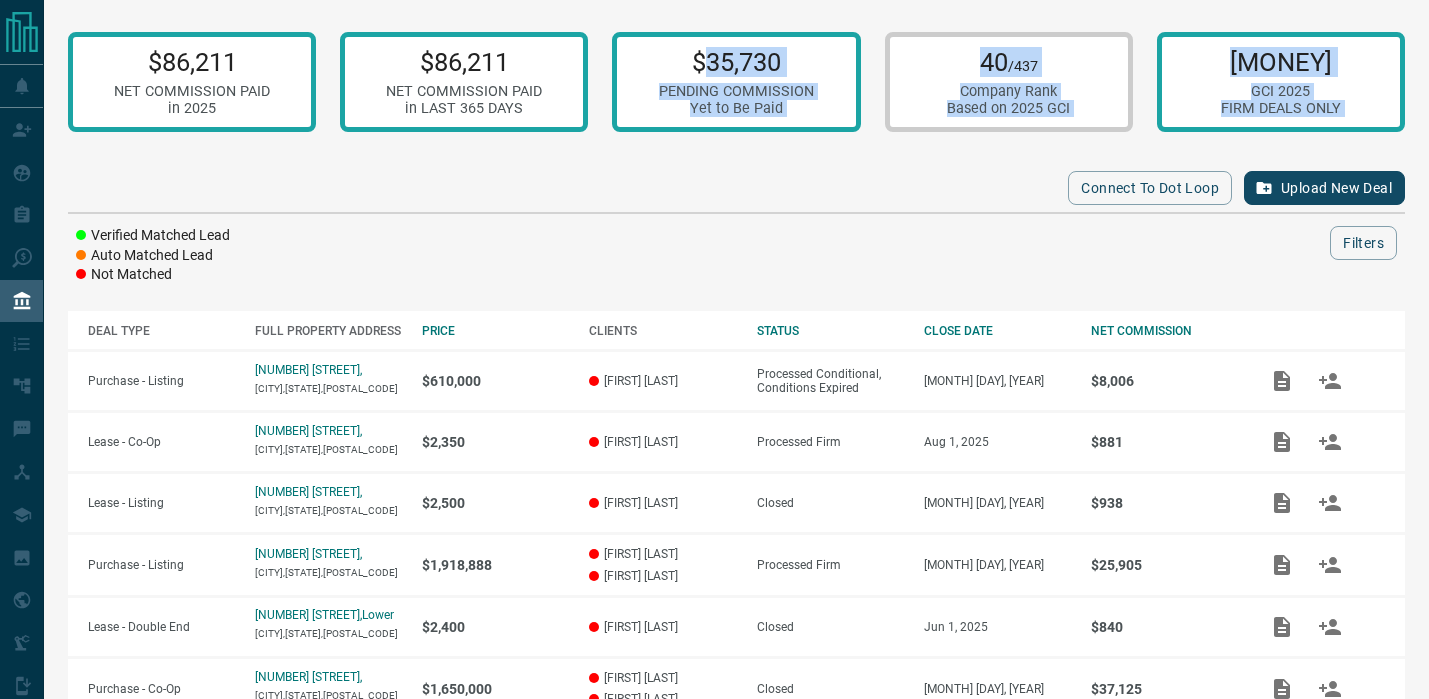 drag, startPoint x: 701, startPoint y: 64, endPoint x: 894, endPoint y: 162, distance: 216.45554 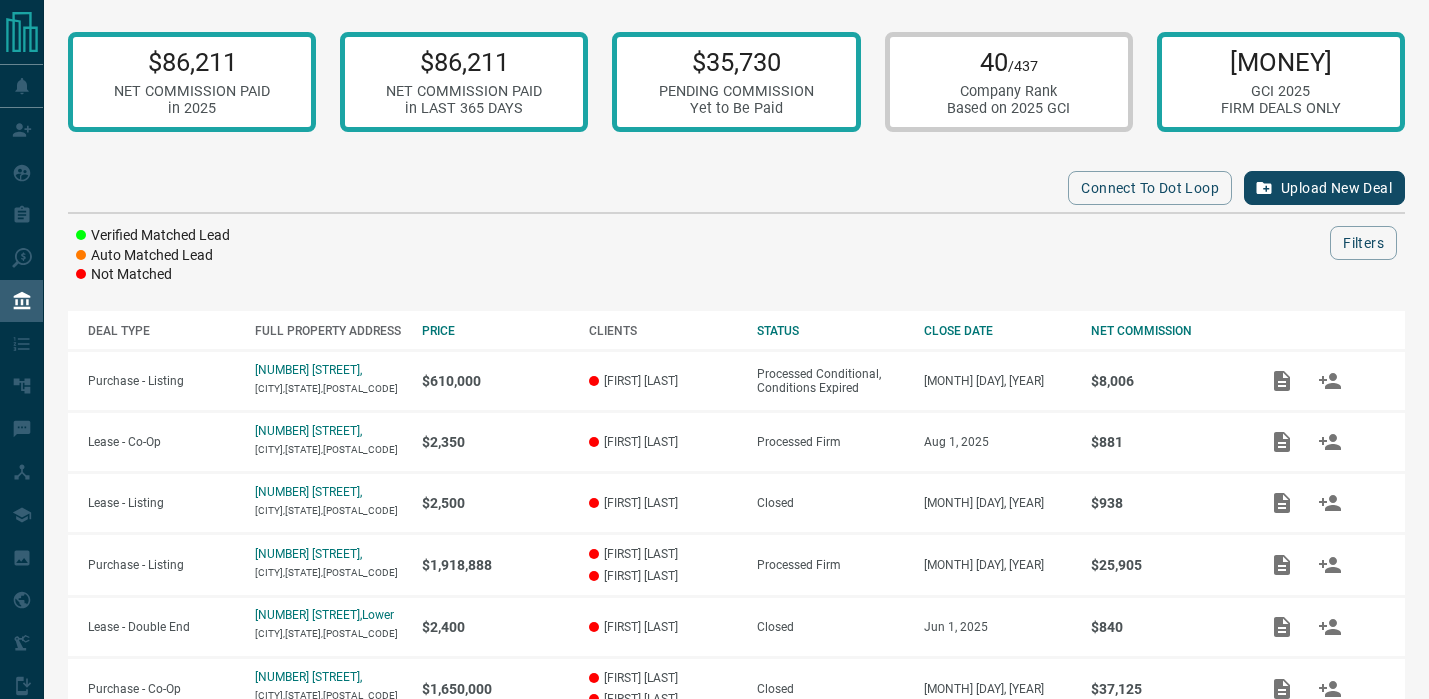 click on "Connect to Dot Loop Upload New Deal" at bounding box center (736, 188) 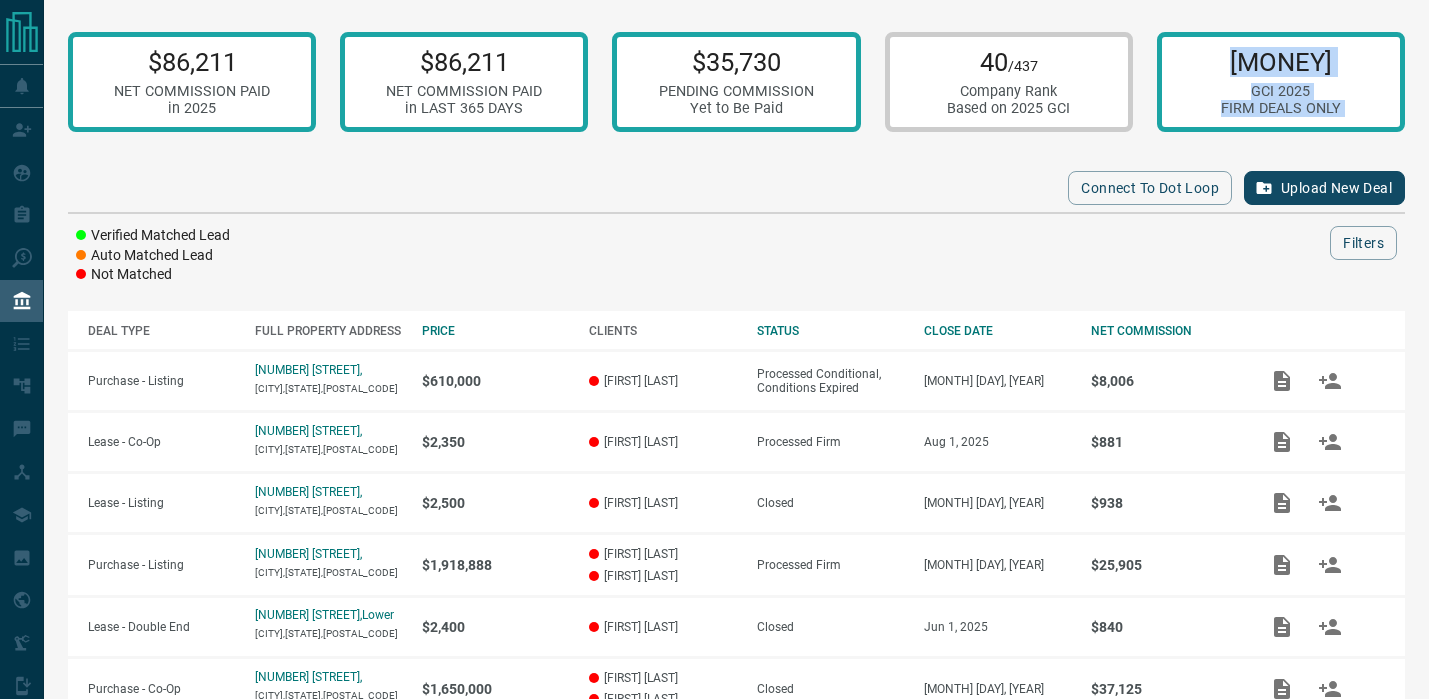 drag, startPoint x: 1376, startPoint y: 76, endPoint x: 1400, endPoint y: 170, distance: 97.015465 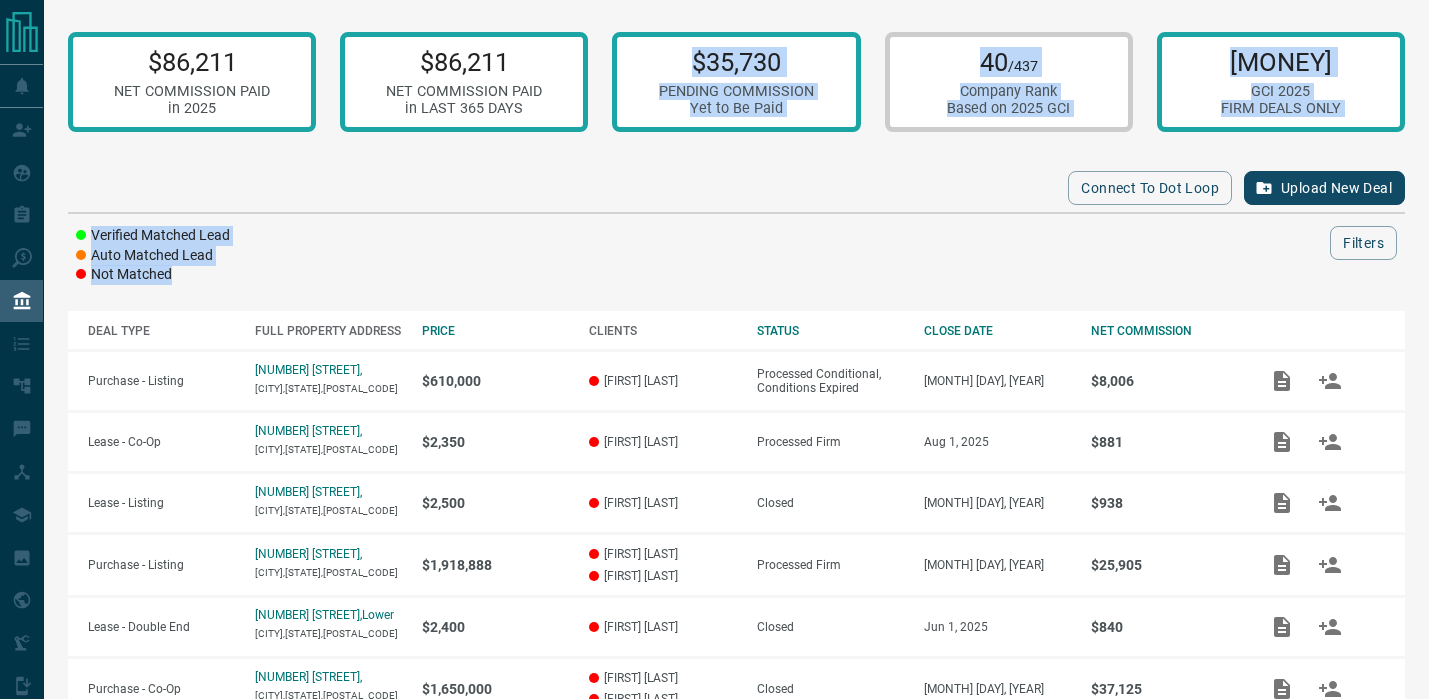 drag, startPoint x: 678, startPoint y: 71, endPoint x: 1029, endPoint y: 256, distance: 396.76944 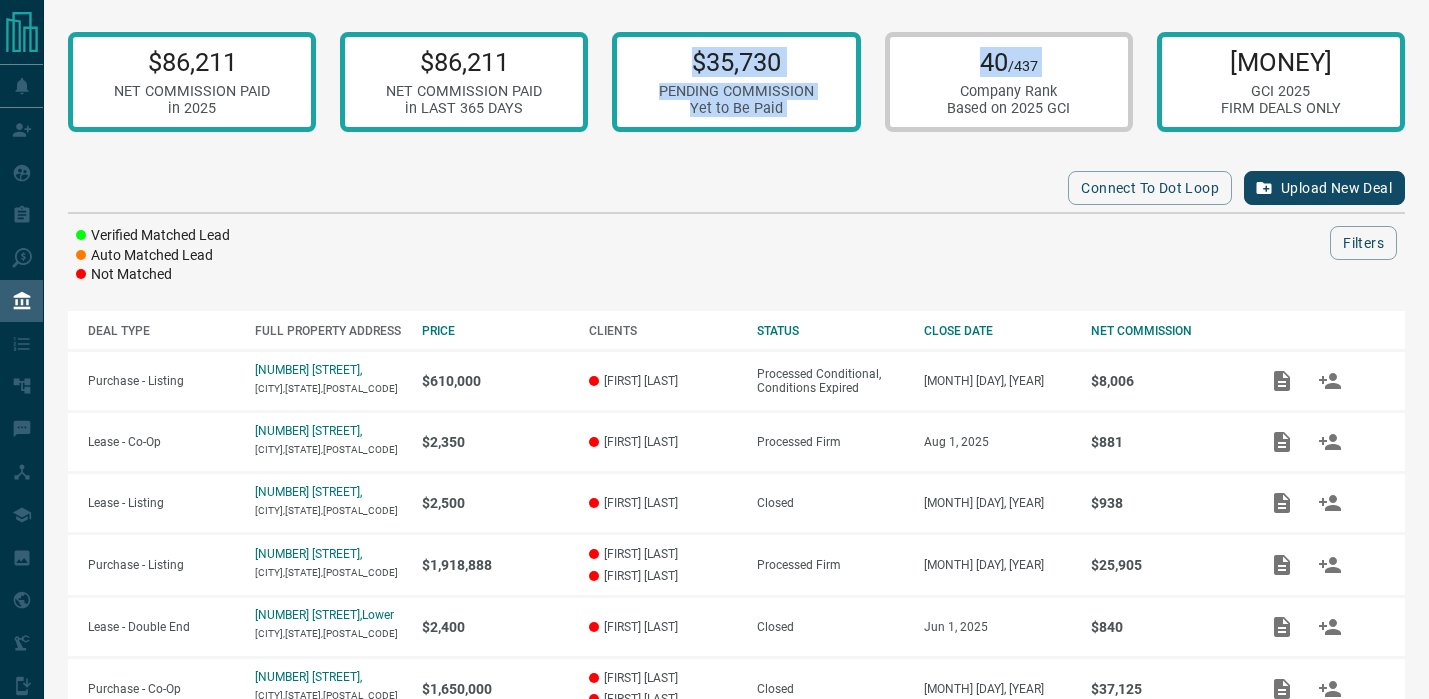 drag, startPoint x: 671, startPoint y: 64, endPoint x: 939, endPoint y: 84, distance: 268.74524 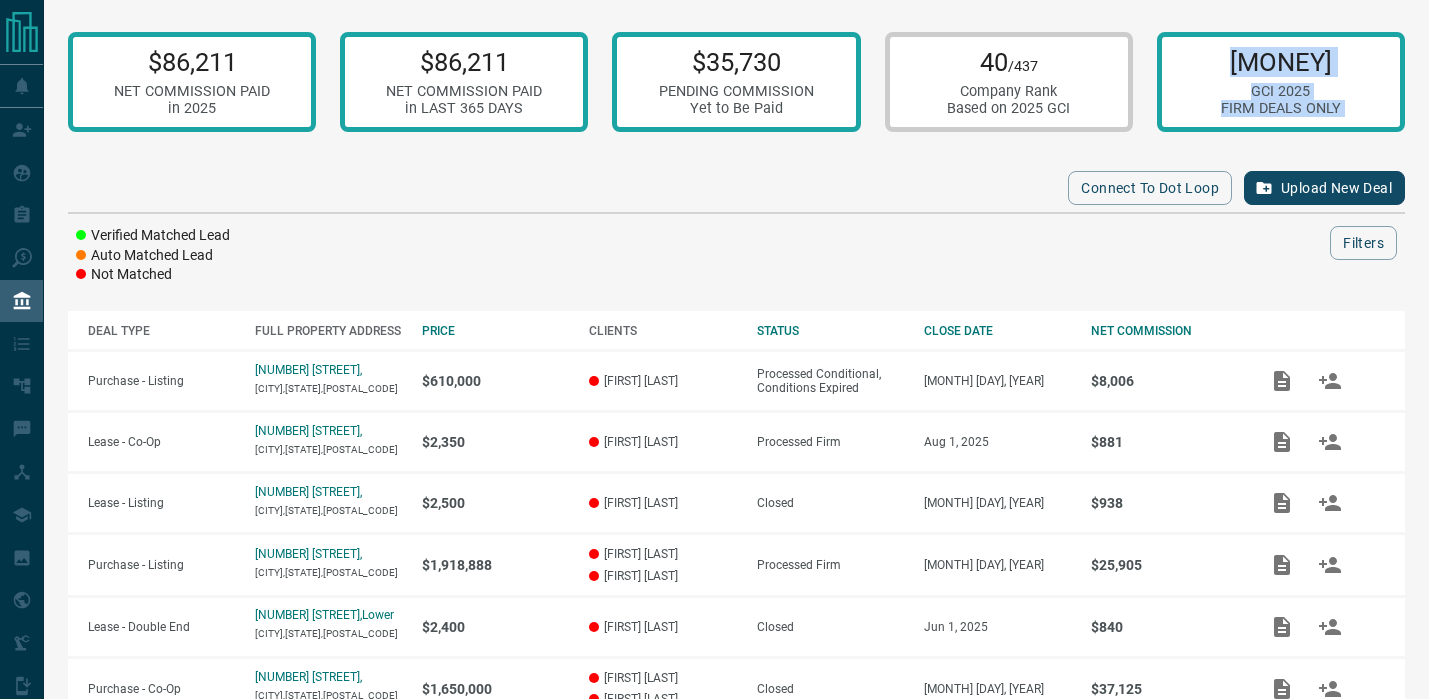 drag, startPoint x: 1234, startPoint y: 60, endPoint x: 1428, endPoint y: 168, distance: 222.03603 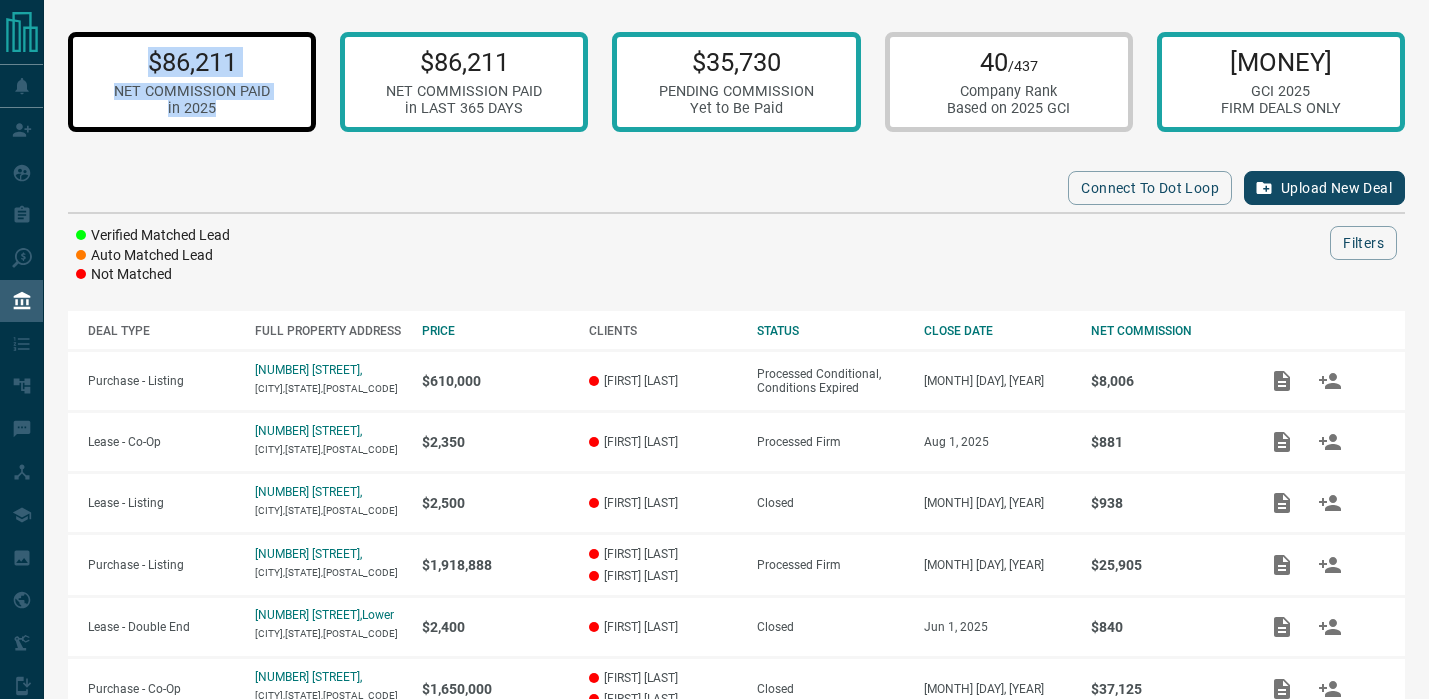 drag, startPoint x: 116, startPoint y: 64, endPoint x: 260, endPoint y: 114, distance: 152.4336 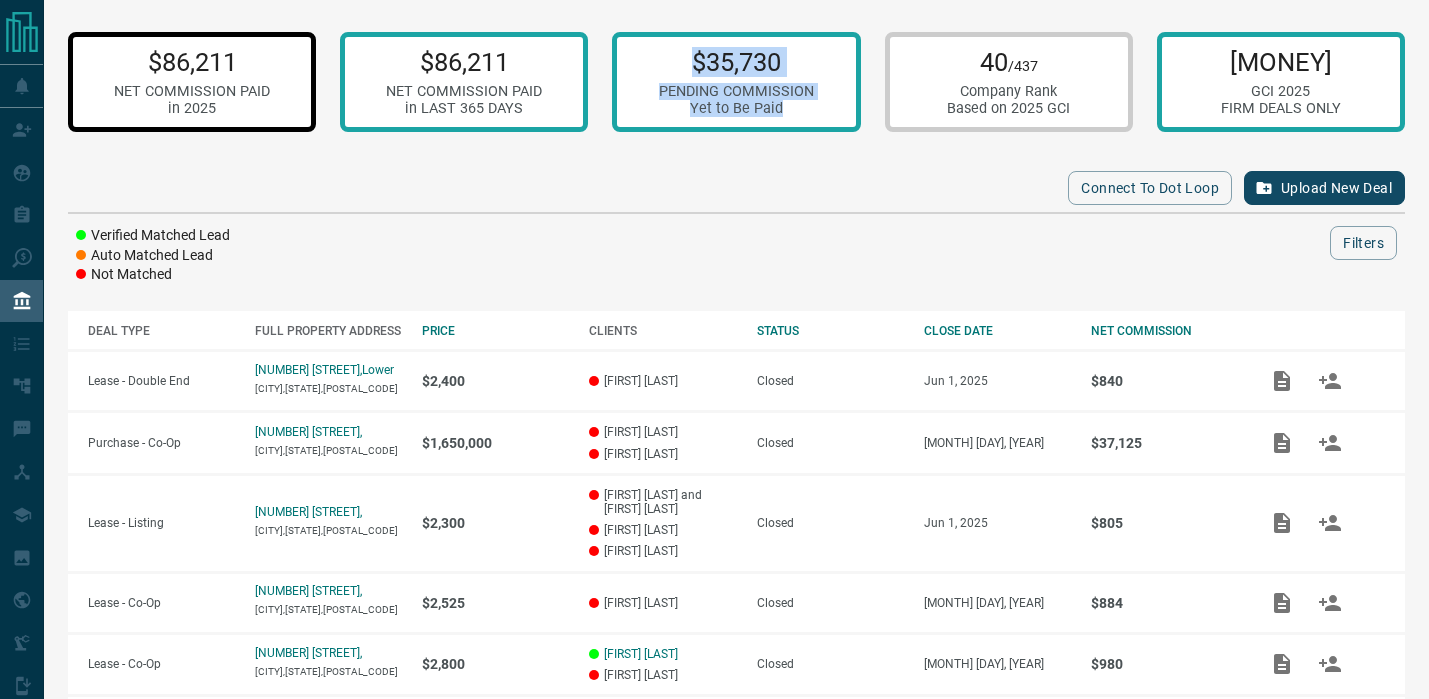 drag, startPoint x: 685, startPoint y: 60, endPoint x: 807, endPoint y: 138, distance: 144.80331 